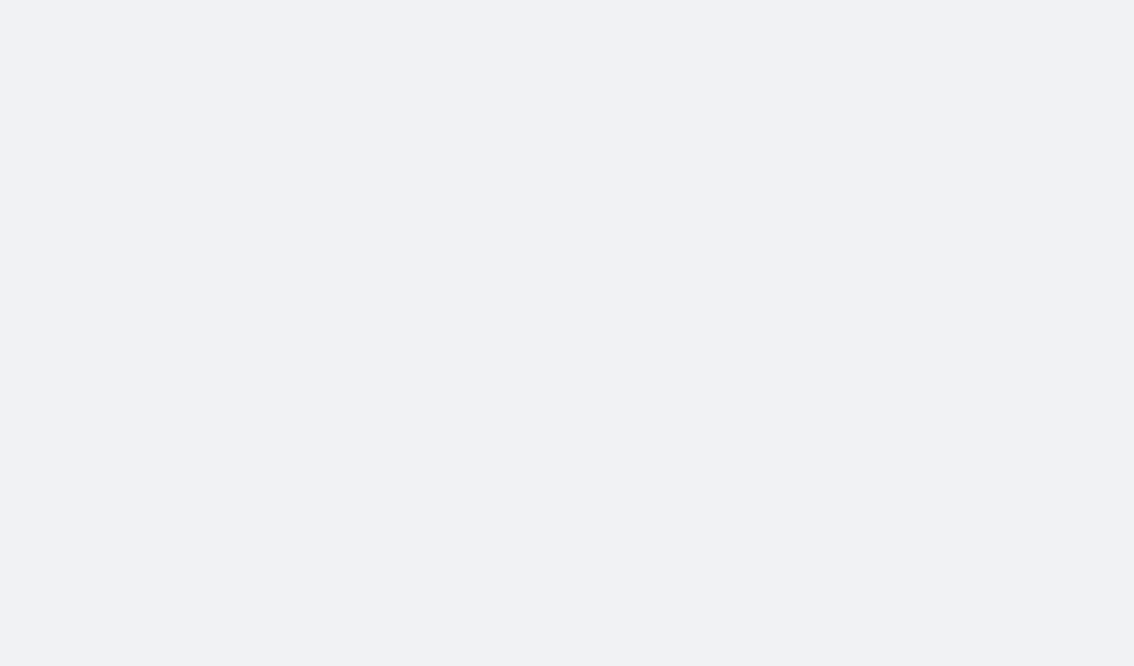 scroll, scrollTop: 0, scrollLeft: 0, axis: both 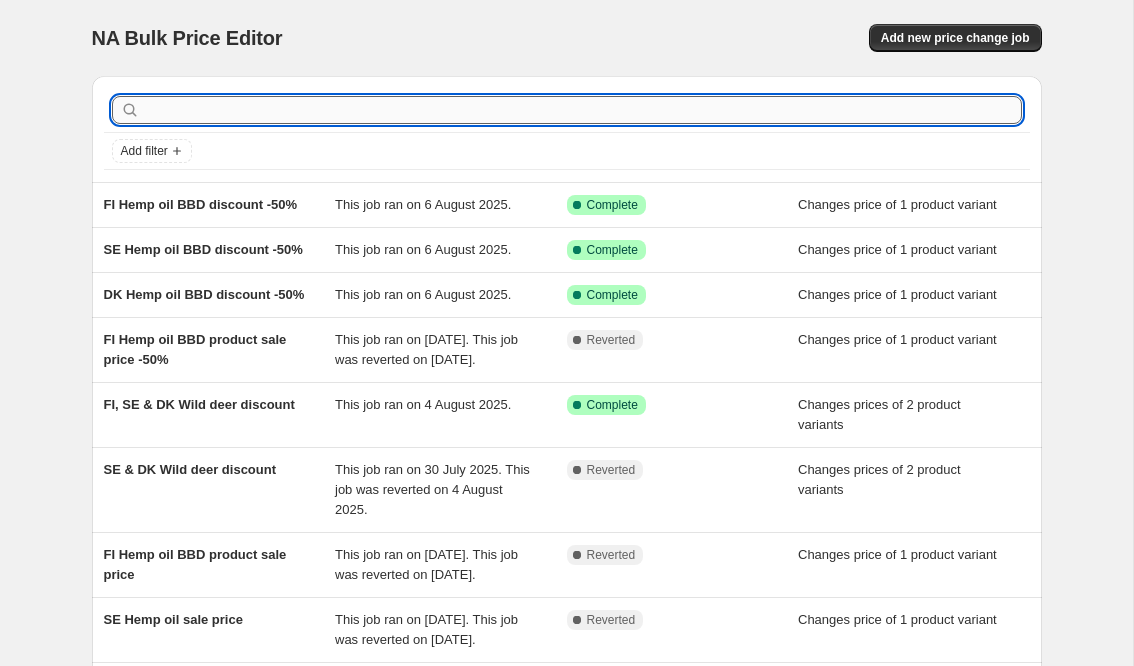 click at bounding box center (583, 110) 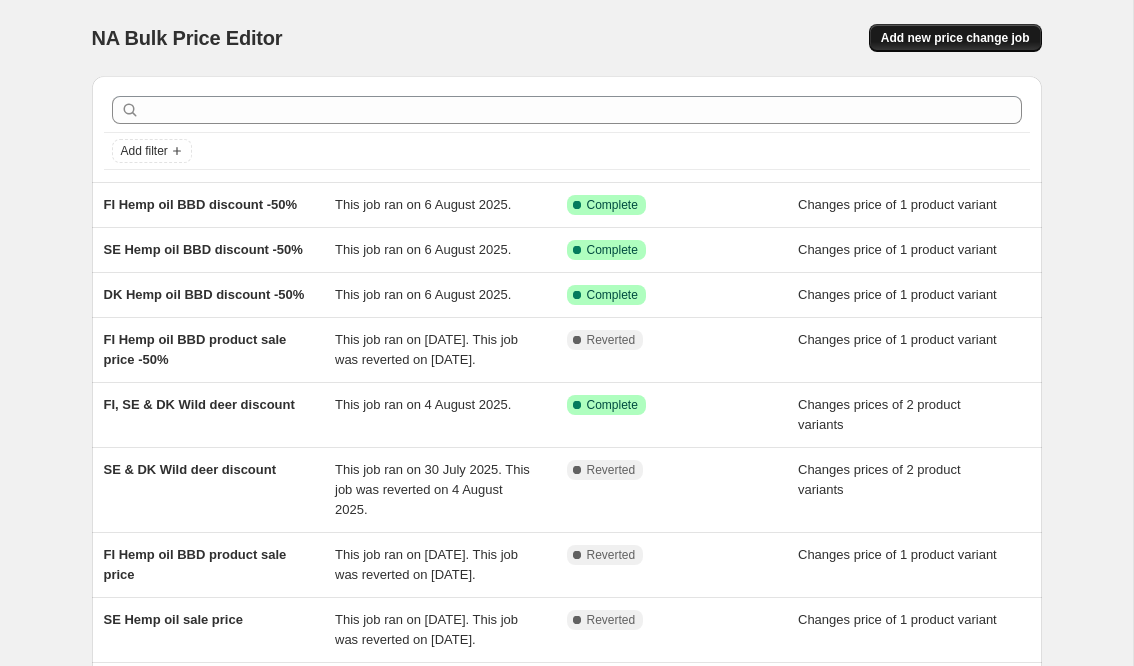 click on "Add new price change job" at bounding box center (955, 38) 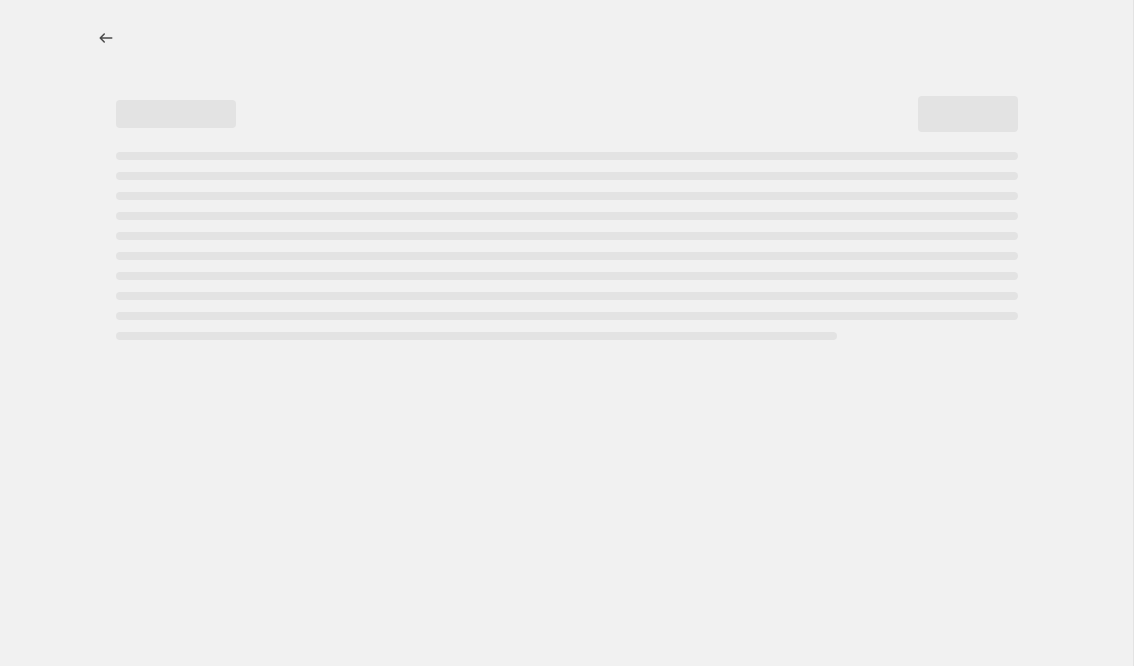 select on "percentage" 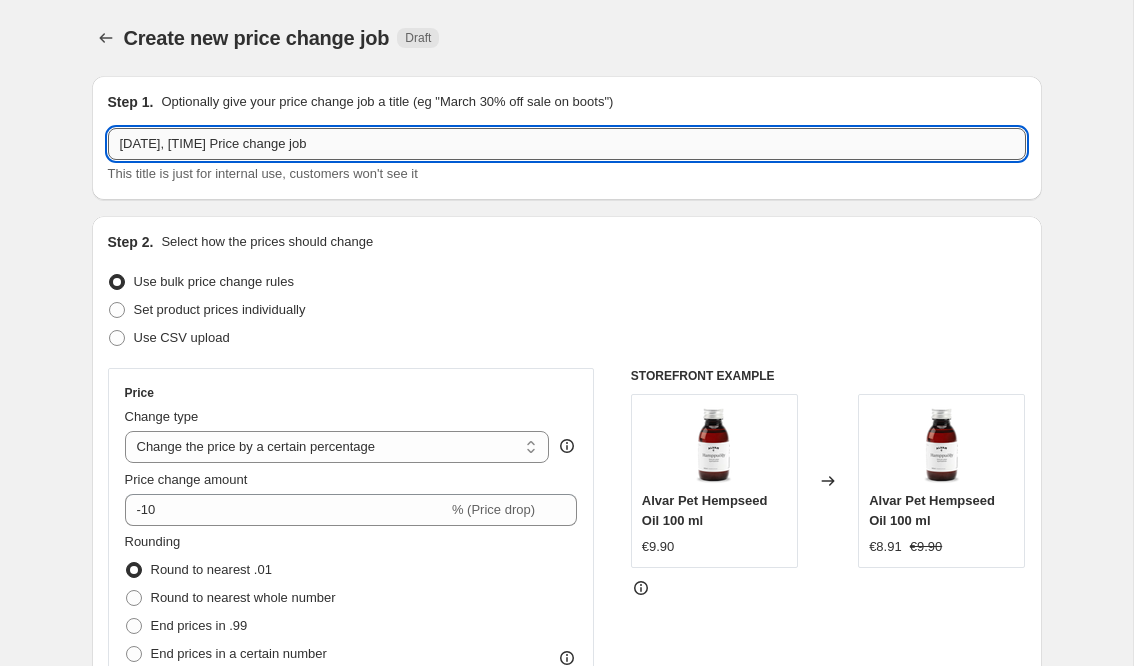 click on "[DATE], [TIME] Price change job" at bounding box center (567, 144) 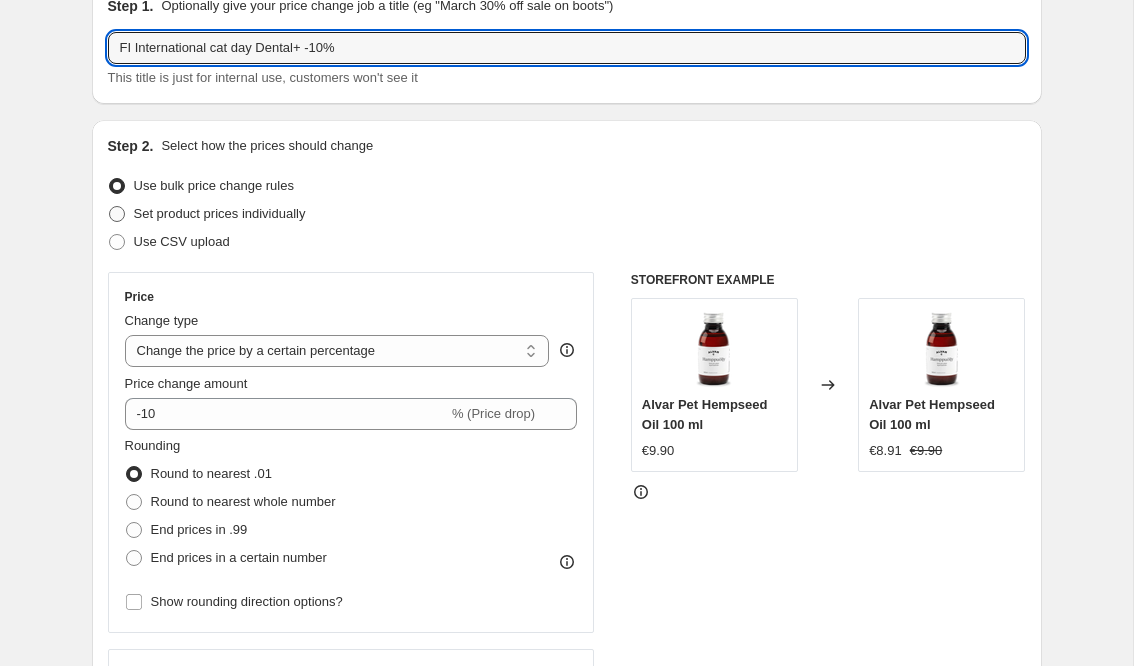 scroll, scrollTop: 99, scrollLeft: 0, axis: vertical 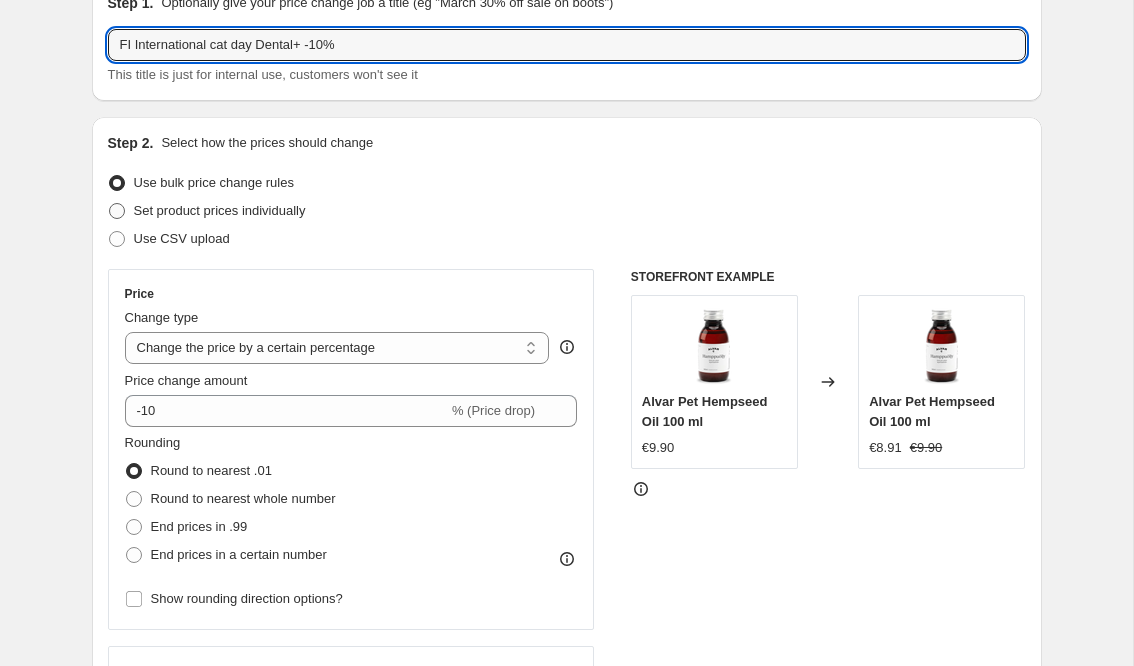 type on "FI International cat day Dental+ -10%" 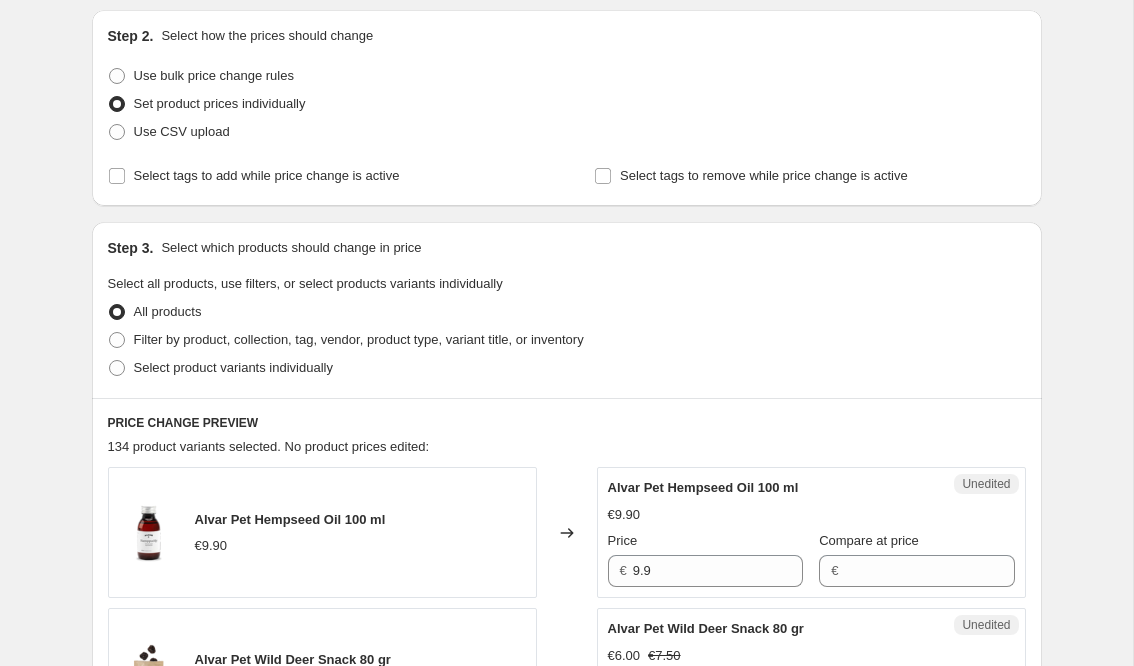 scroll, scrollTop: 208, scrollLeft: 0, axis: vertical 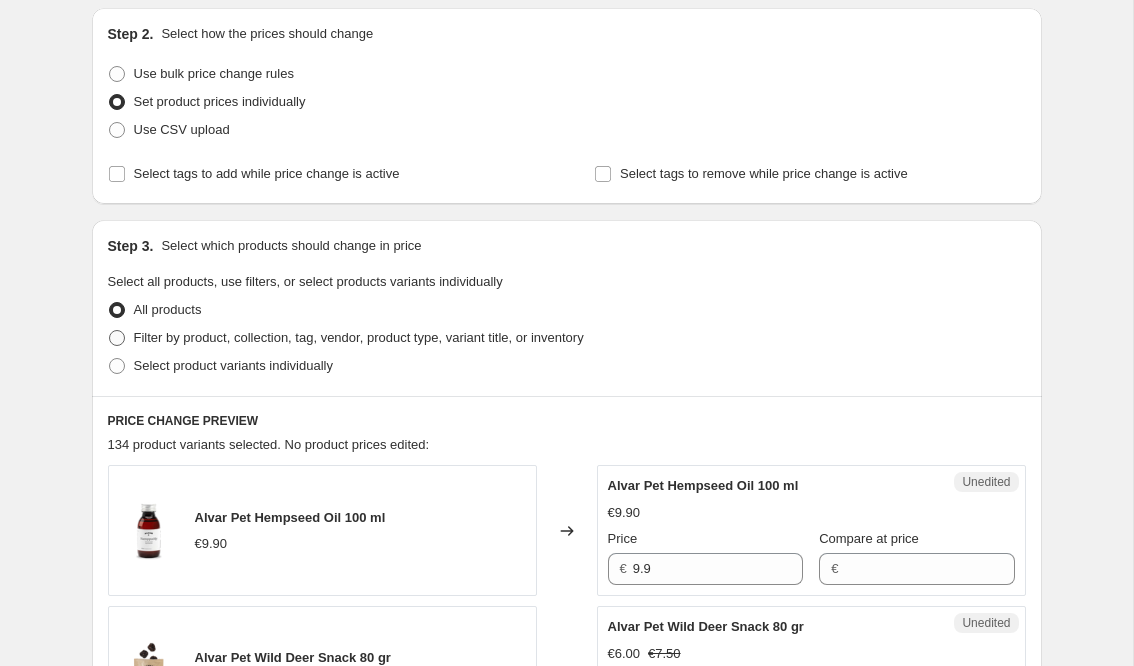 click on "Filter by product, collection, tag, vendor, product type, variant title, or inventory" at bounding box center (359, 337) 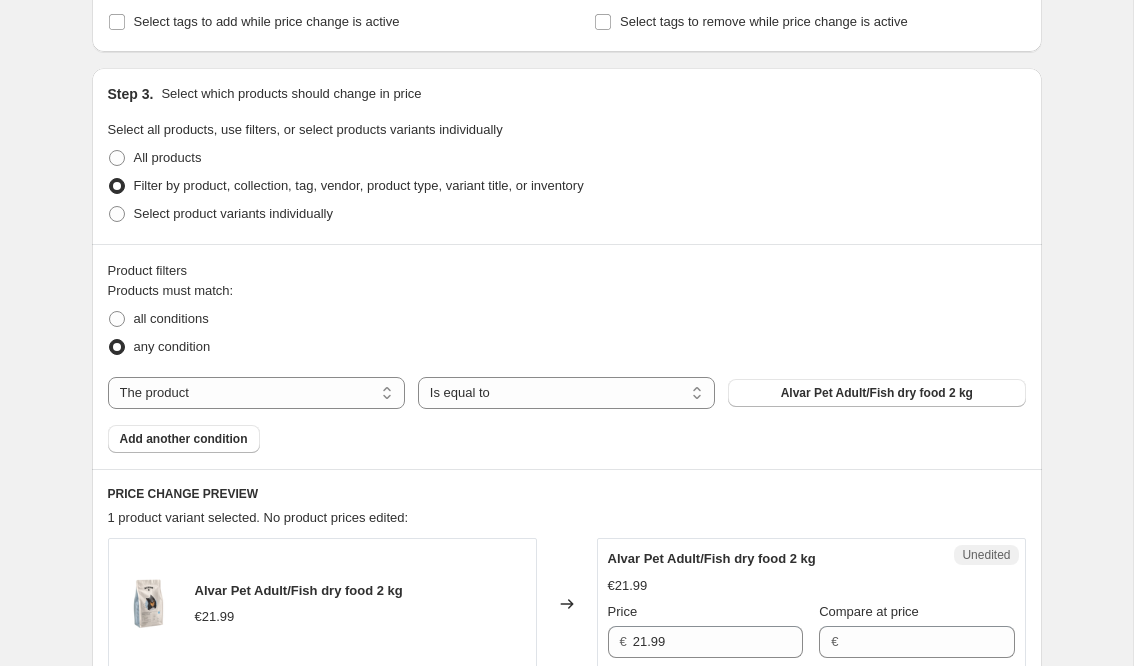 scroll, scrollTop: 373, scrollLeft: 0, axis: vertical 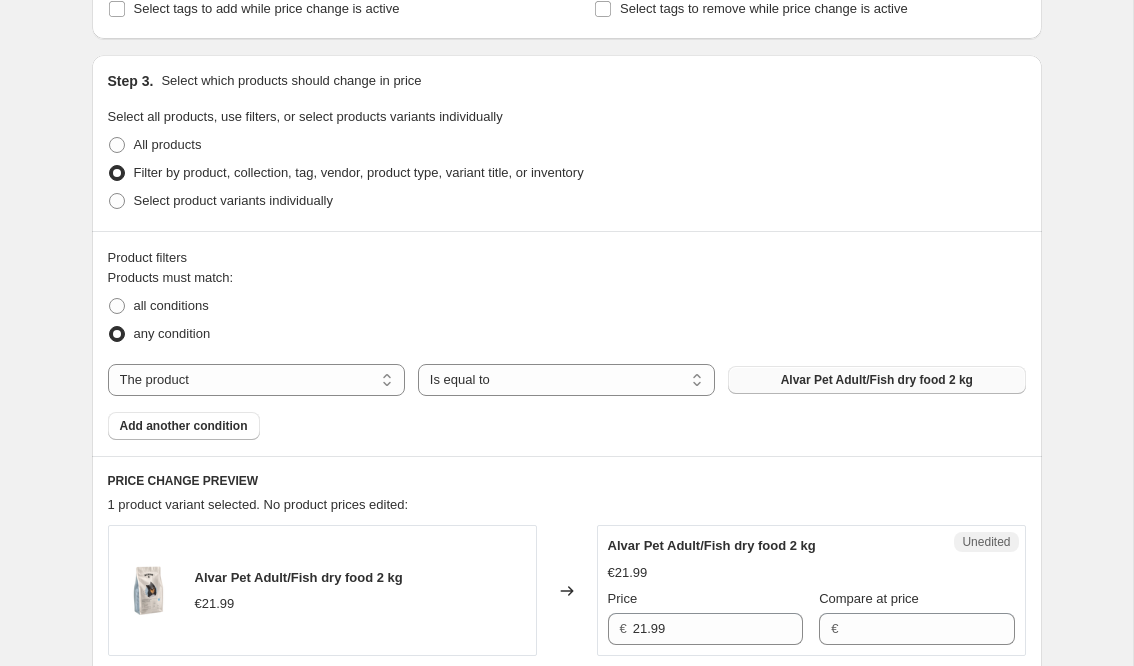 click on "Alvar Pet Adult/Fish dry food 2 kg" at bounding box center (877, 380) 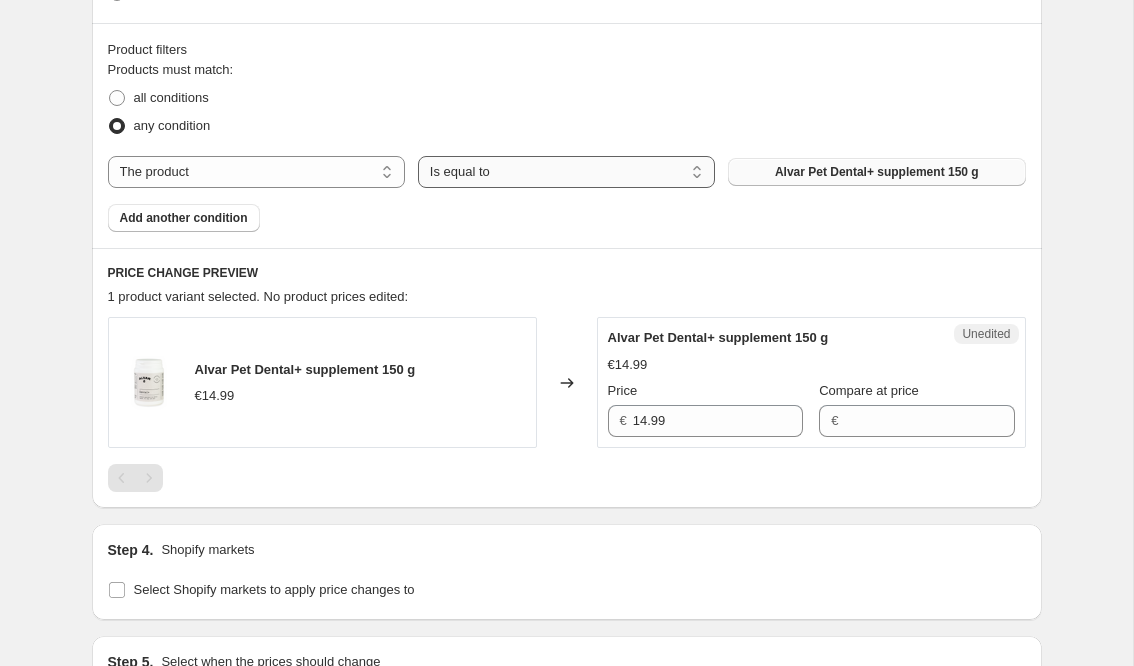 scroll, scrollTop: 582, scrollLeft: 0, axis: vertical 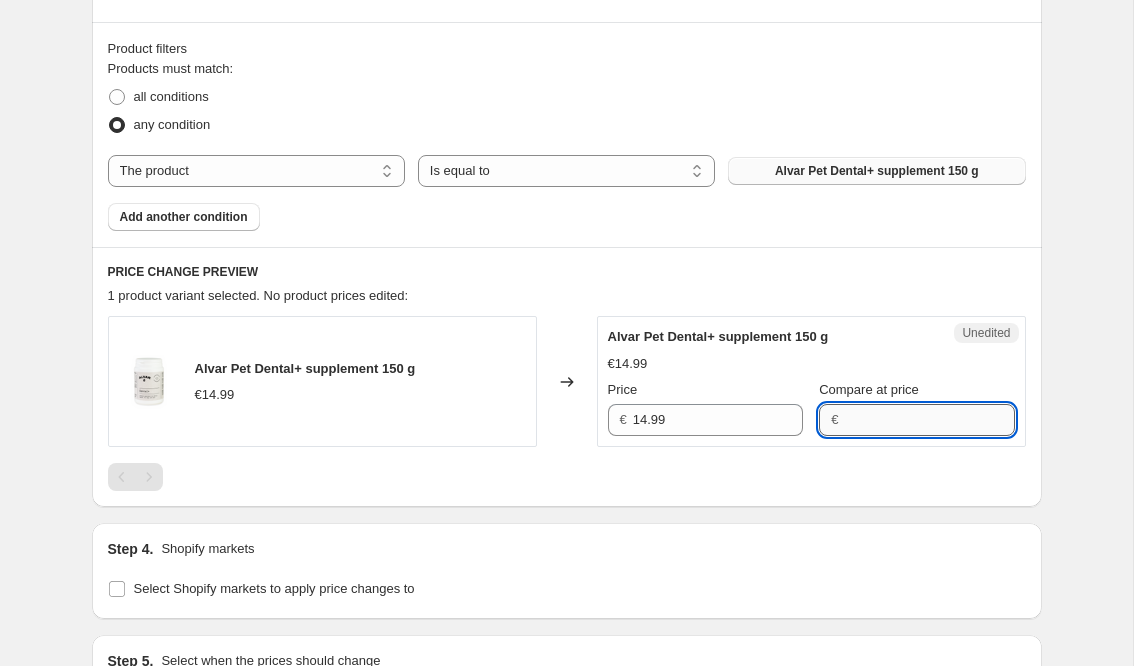 click on "Compare at price" at bounding box center (929, 420) 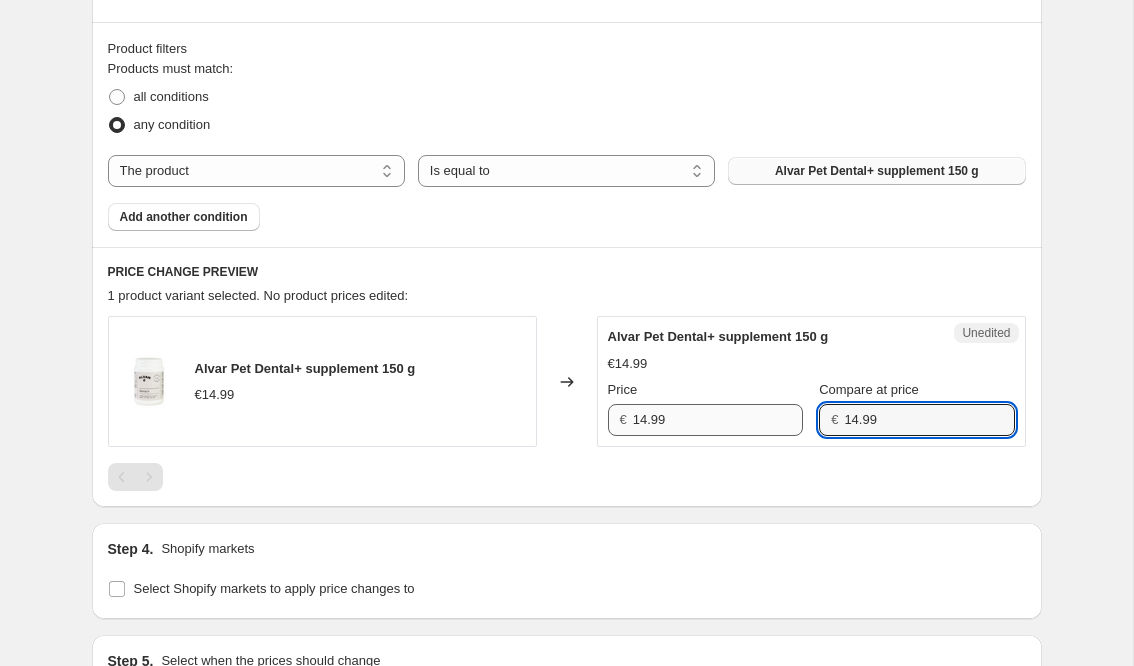 type on "14.99" 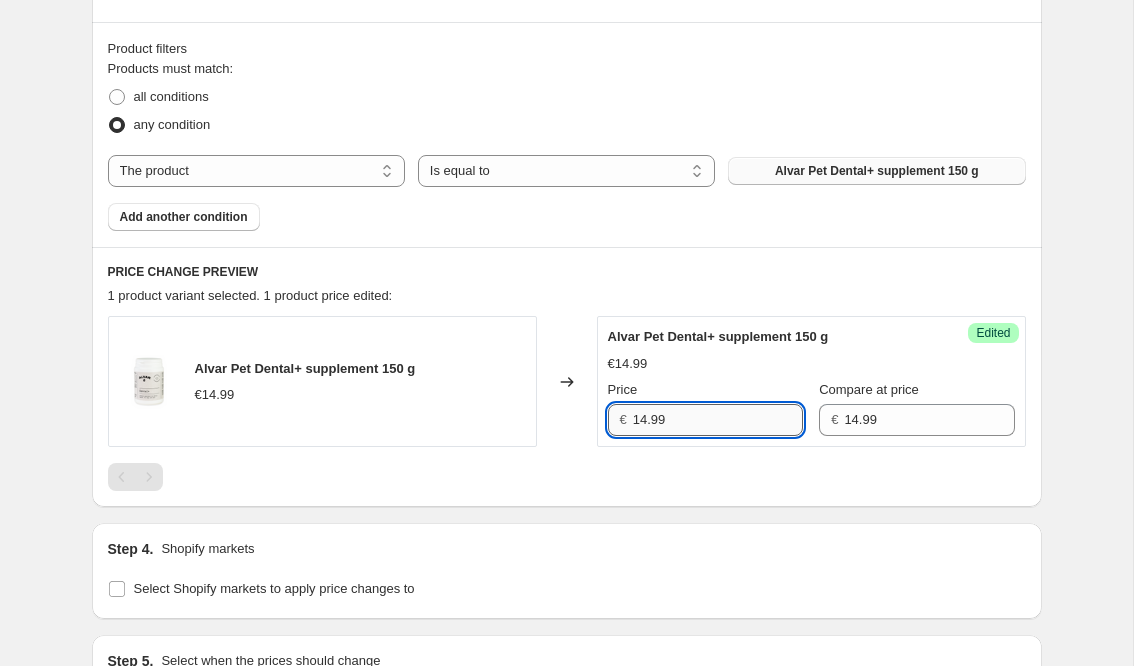 click on "14.99" at bounding box center (718, 420) 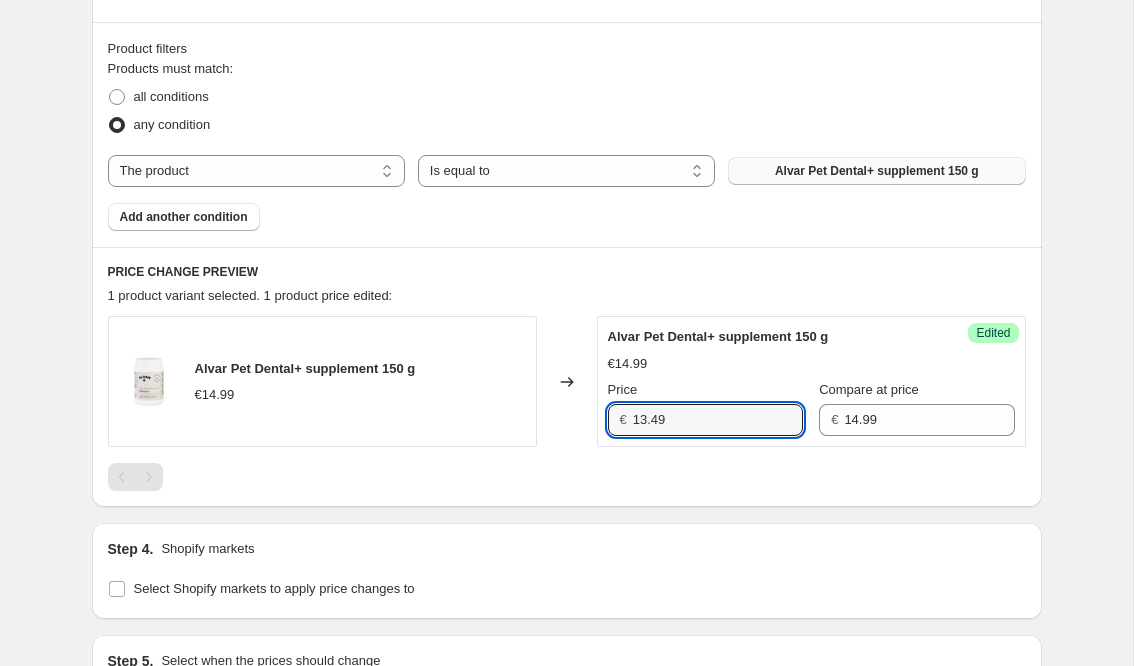 type on "13.49" 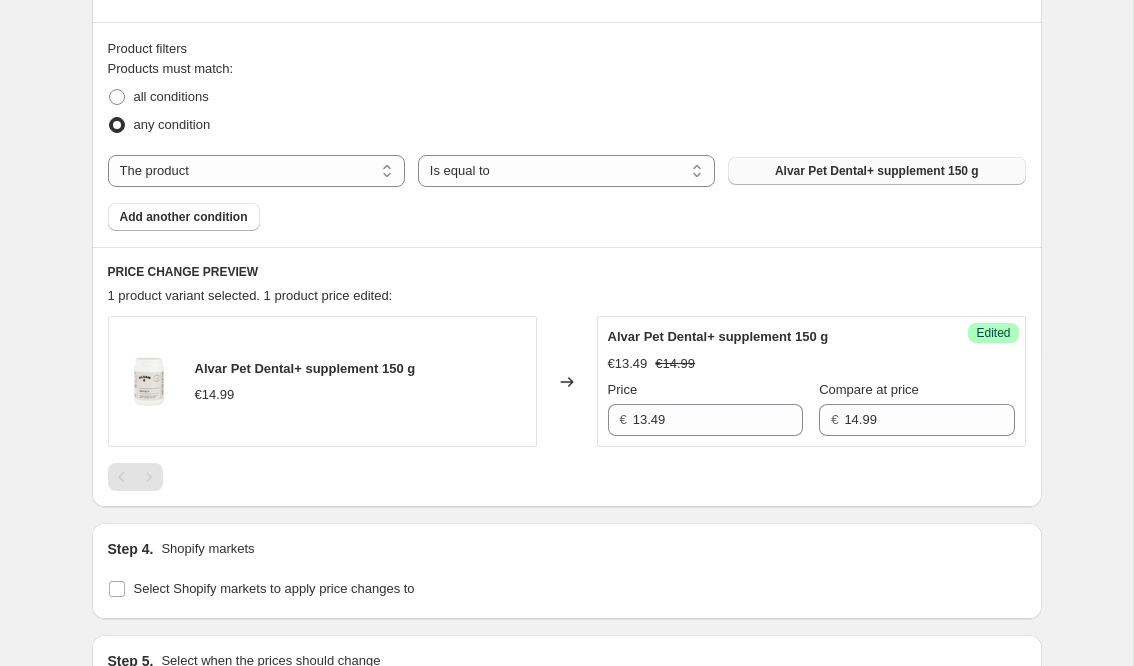 click on "Create new price change job. This page is ready Create new price change job Draft Step 1. Optionally give your price change job a title (eg "March 30% off sale on boots") FI International cat day Dental+ -10% This title is just for internal use, customers won't see it Step 2. Select how the prices should change Use bulk price change rules Set product prices individually Use CSV upload Select tags to add while price change is active Select tags to remove while price change is active Step 3. Select which products should change in price Select all products, use filters, or select products variants individually All products Filter by product, collection, tag, vendor, product type, variant title, or inventory Select product variants individually Product filters Products must match: all conditions any condition The product The product's collection The product's tag The product's vendor The product's type The product's status The variant's title Inventory quantity The product Is equal to Is not equal to Is equal to" at bounding box center (567, 173) 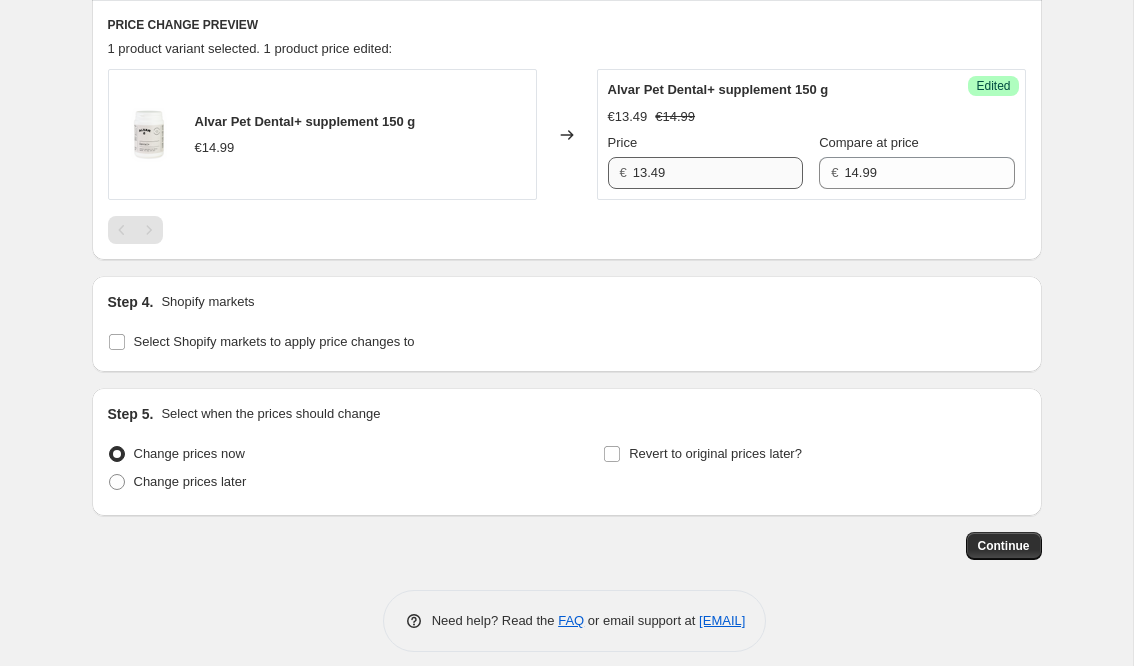 scroll, scrollTop: 830, scrollLeft: 0, axis: vertical 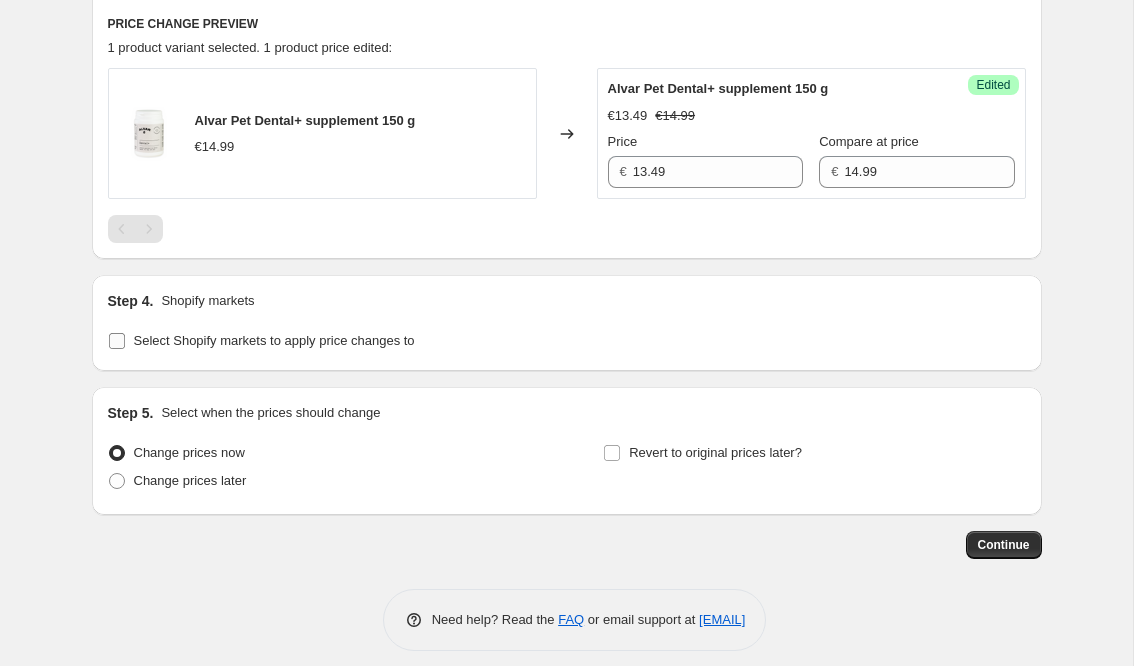 click on "Select Shopify markets to apply price changes to" at bounding box center (274, 340) 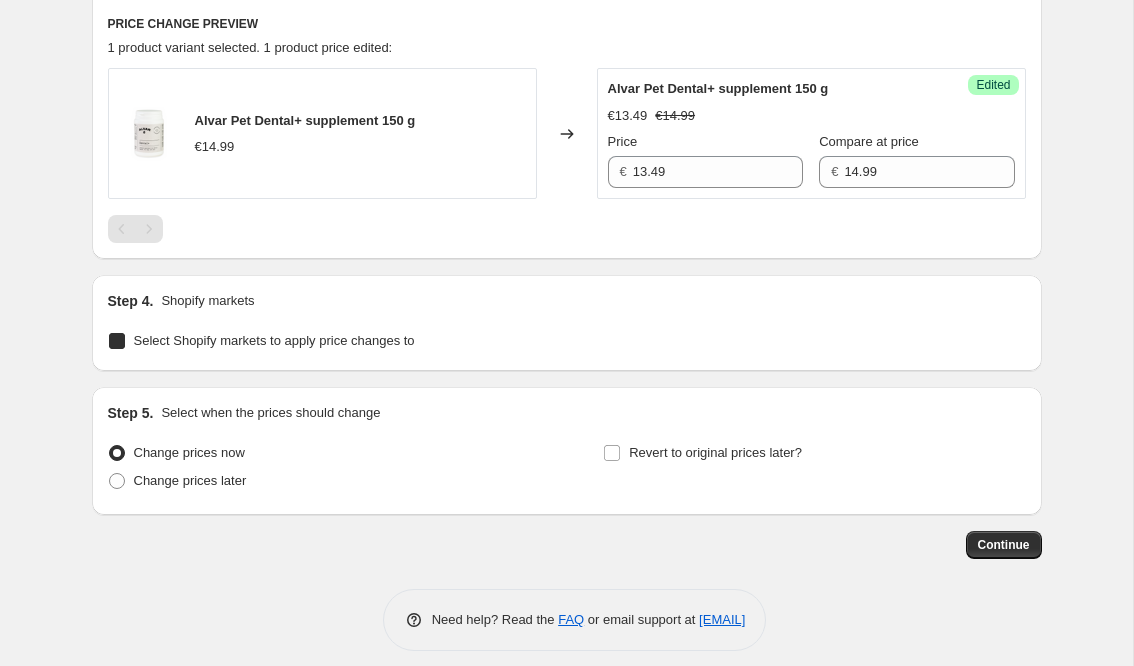 checkbox on "true" 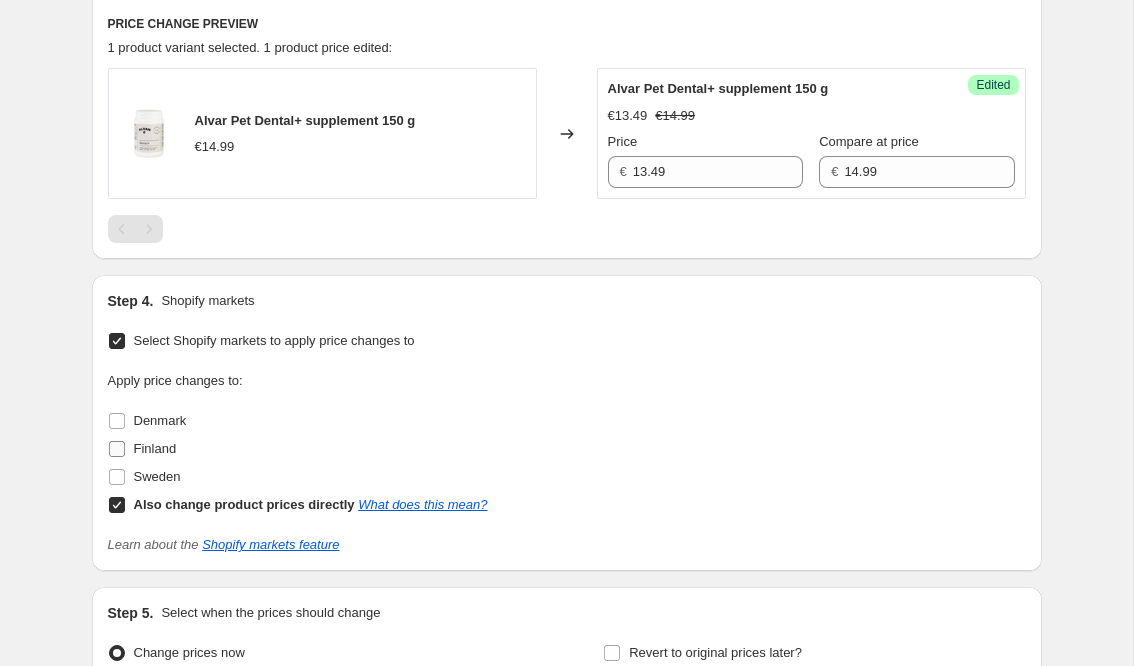 click on "Finland" at bounding box center [117, 449] 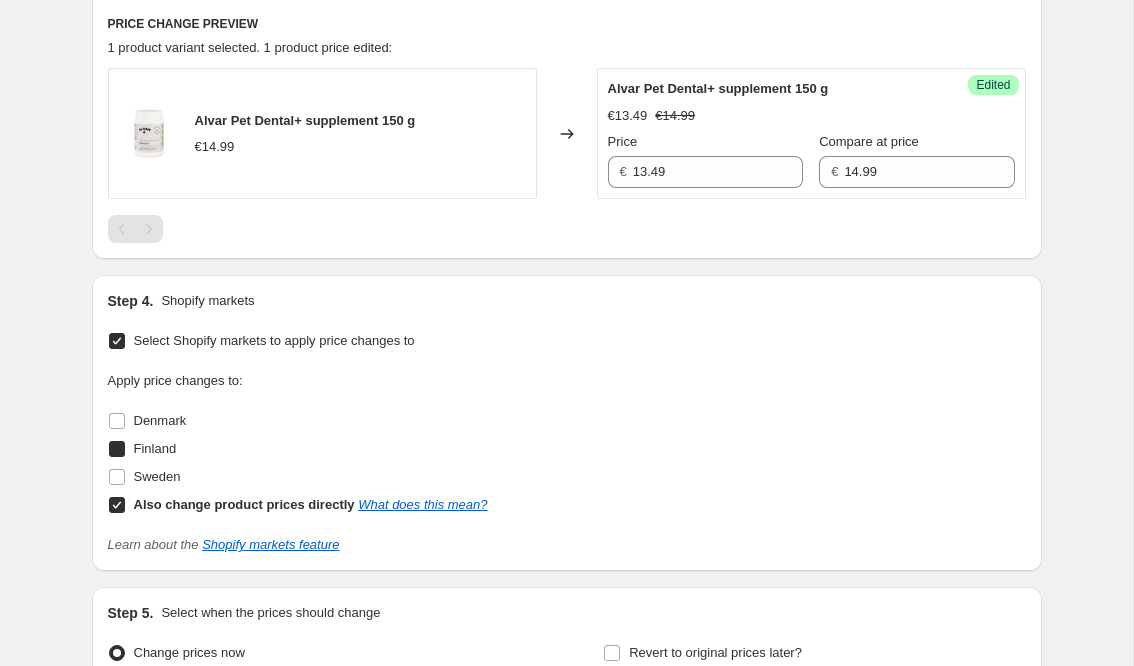 checkbox on "true" 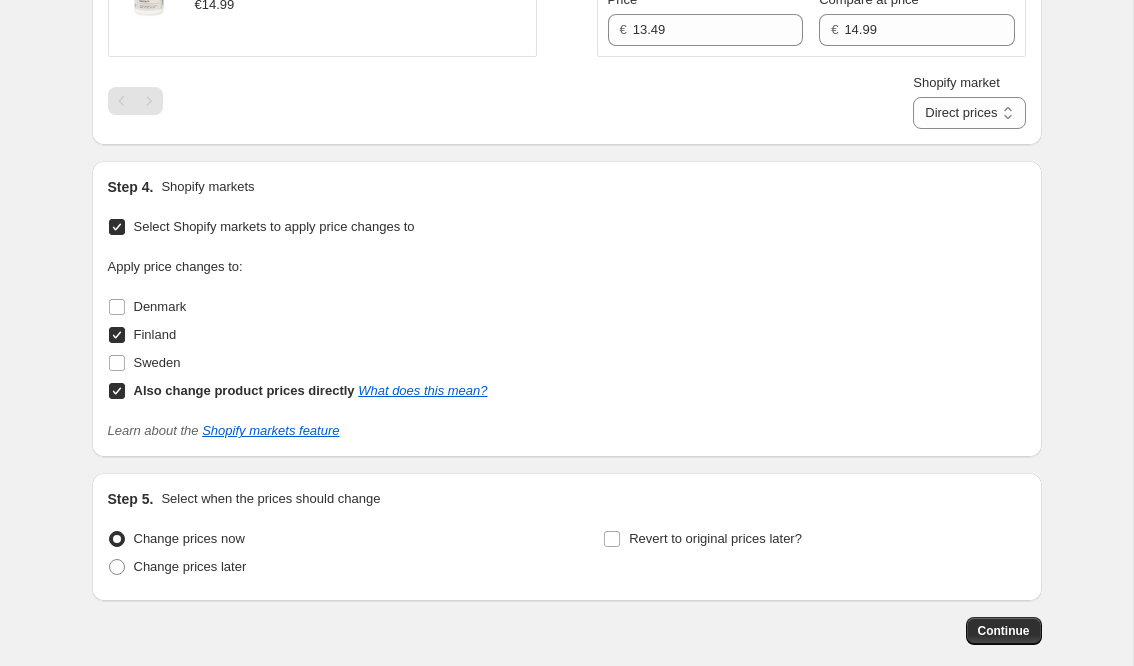scroll, scrollTop: 1071, scrollLeft: 0, axis: vertical 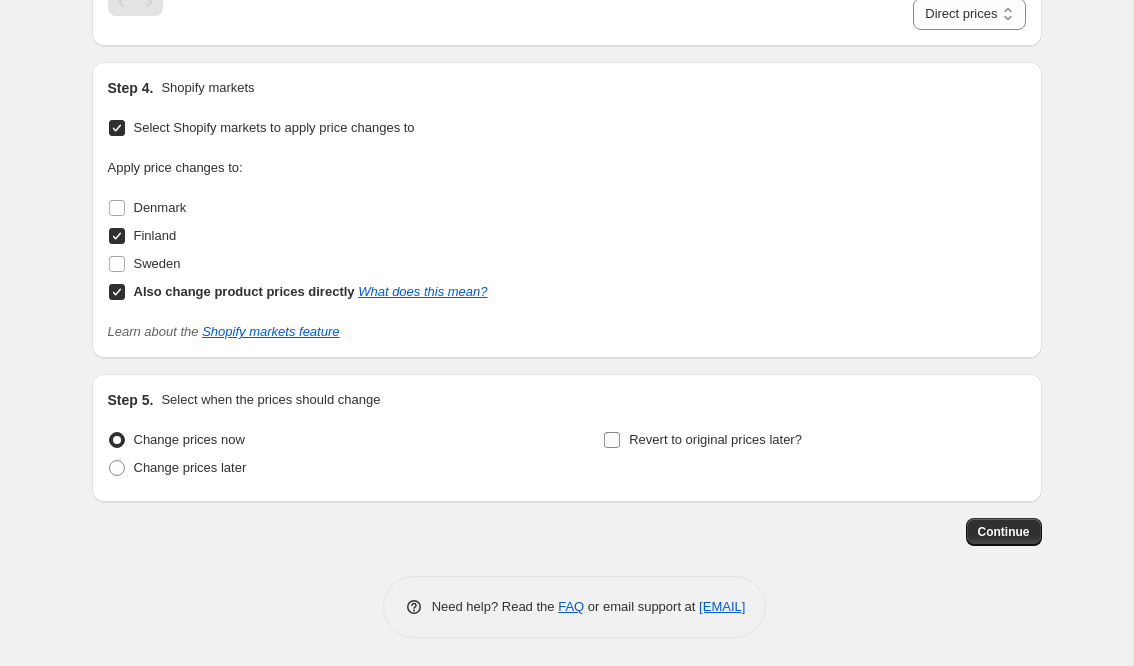 click on "Revert to original prices later?" at bounding box center (612, 440) 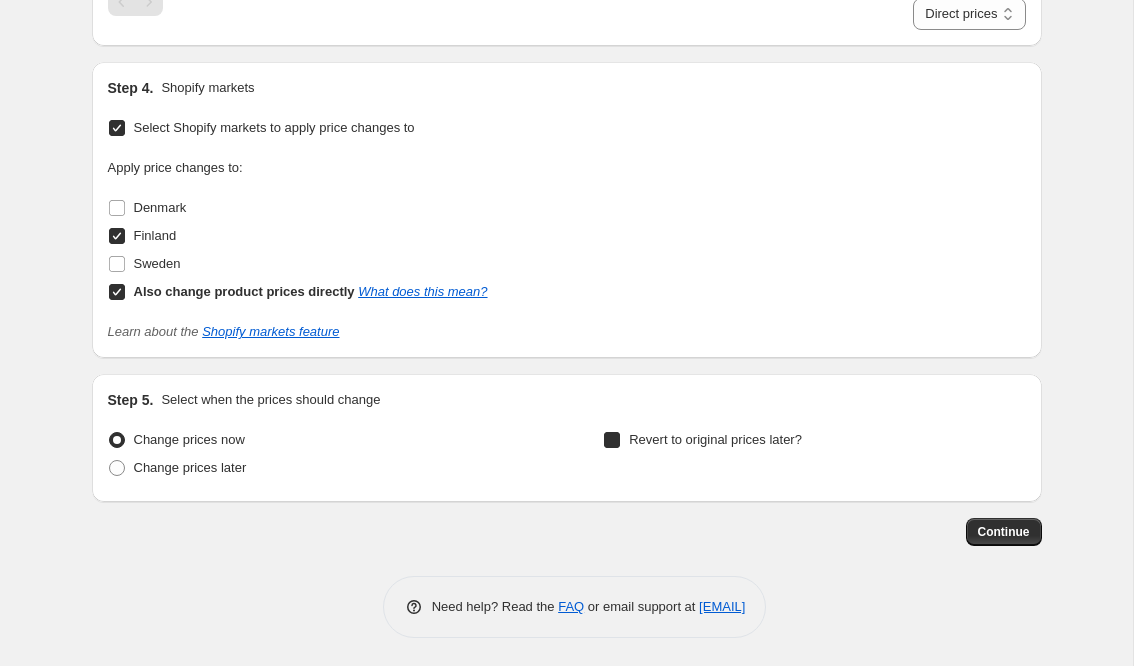 checkbox on "true" 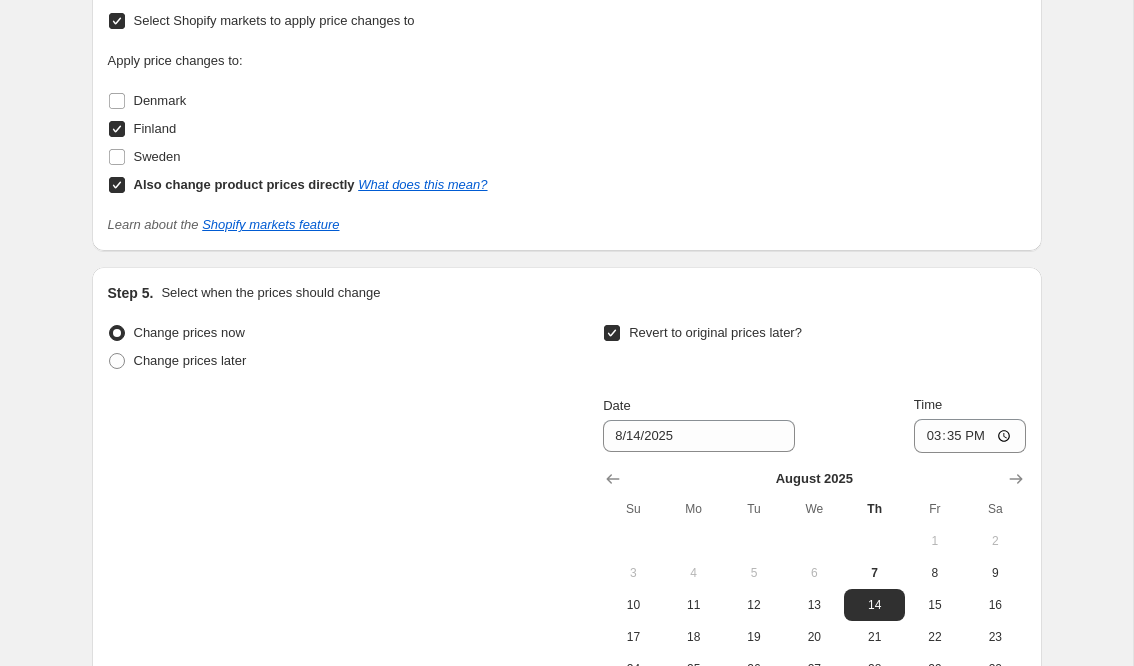 scroll, scrollTop: 1354, scrollLeft: 0, axis: vertical 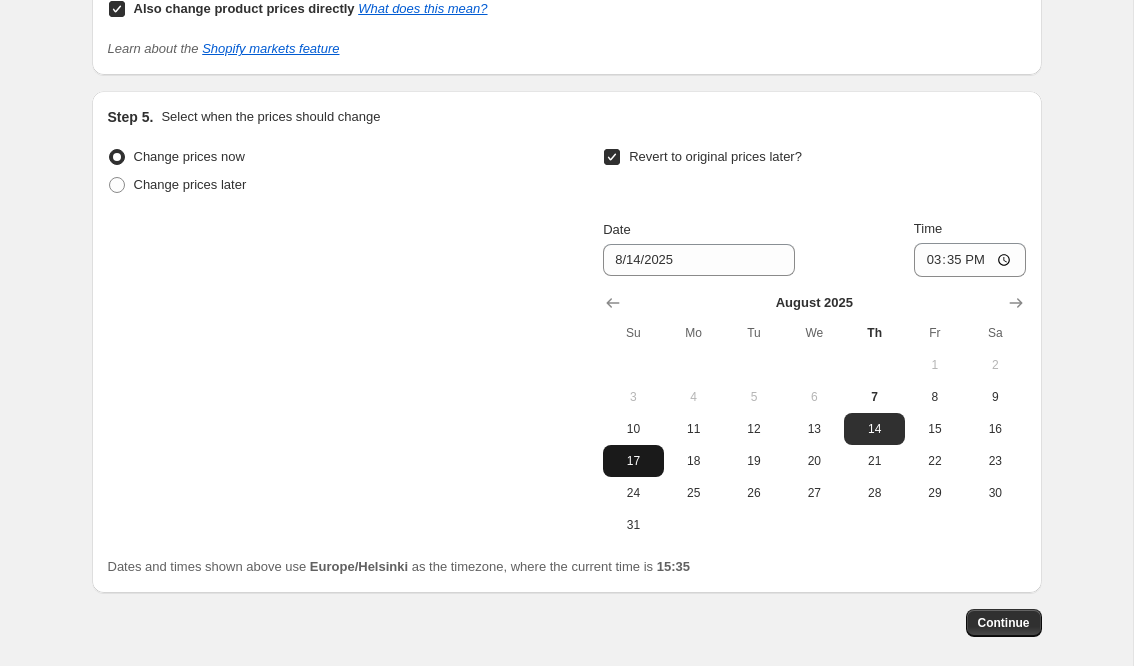 click on "17" at bounding box center (633, 461) 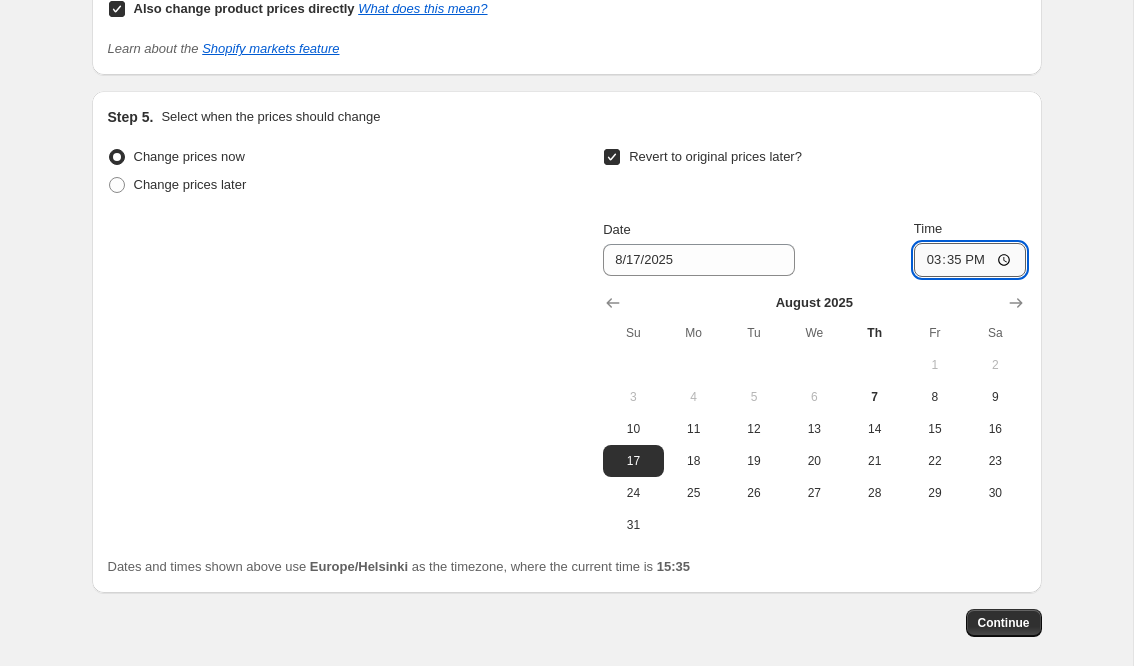 click on "15:35" at bounding box center [970, 260] 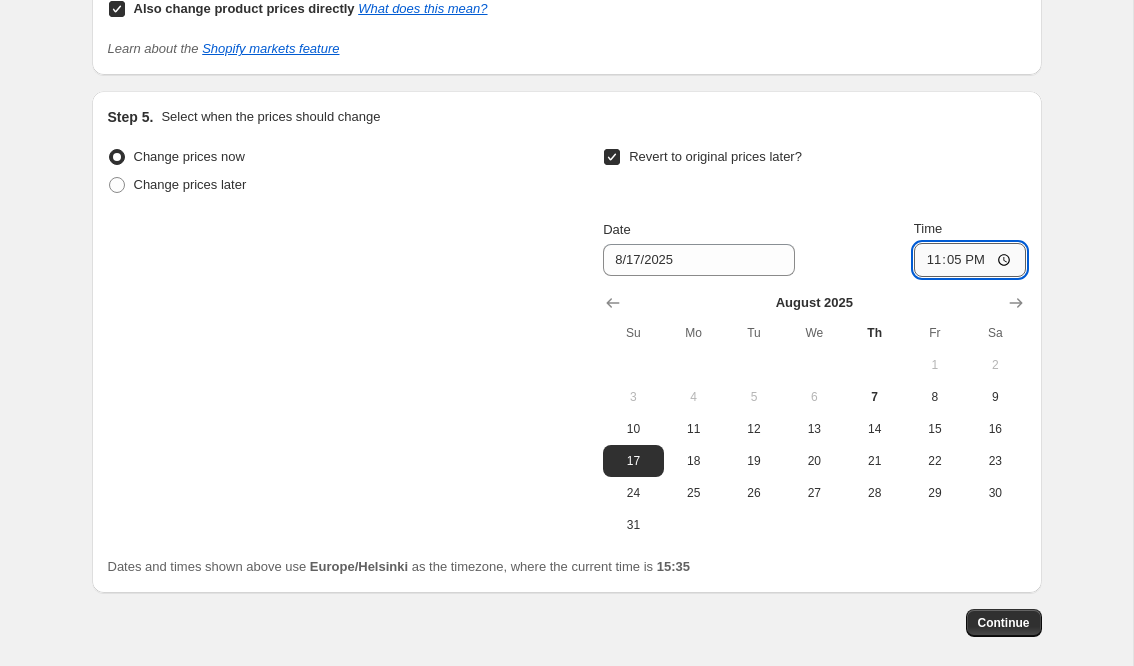 type on "23:59" 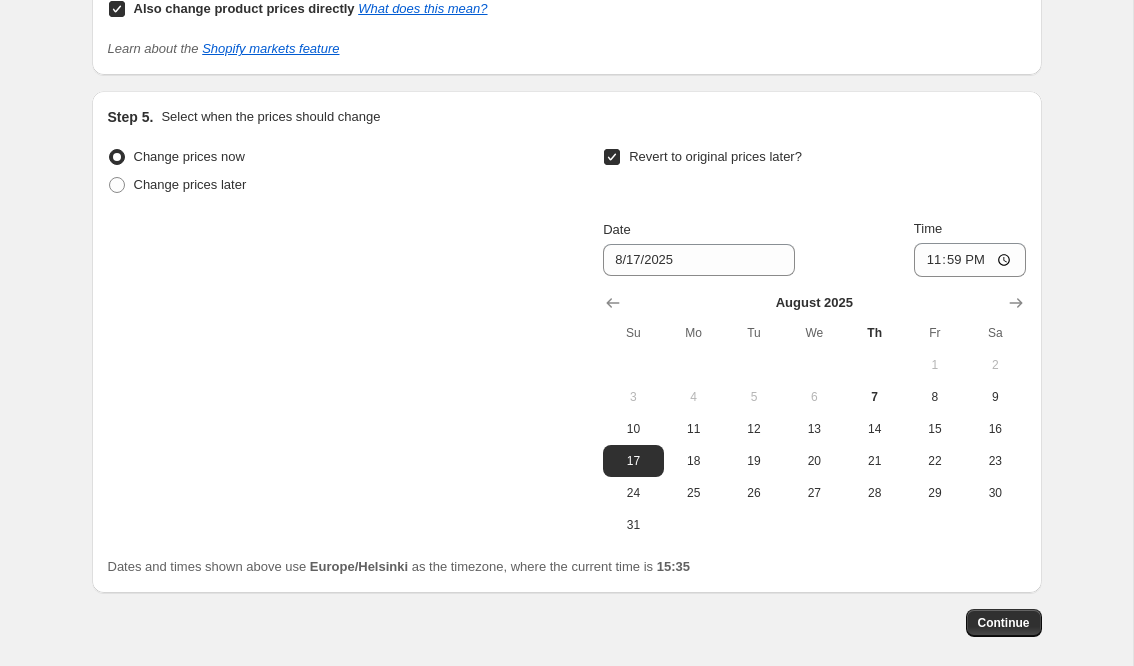 click on "Create new price change job. This page is ready Create new price change job Draft Step 1. Optionally give your price change job a title (eg "March 30% off sale on boots") FI International cat day Dental+ -10% This title is just for internal use, customers won't see it Step 2. Select how the prices should change Use bulk price change rules Set product prices individually Use CSV upload Select tags to add while price change is active Select tags to remove while price change is active Step 3. Select which products should change in price Select all products, use filters, or select products variants individually All products Filter by product, collection, tag, vendor, product type, variant title, or inventory Select product variants individually Product filters Products must match: all conditions any condition The product The product's collection The product's tag The product's vendor The product's type The product's status The variant's title Inventory quantity The product Is equal to Is not equal to Is equal to" at bounding box center [566, -298] 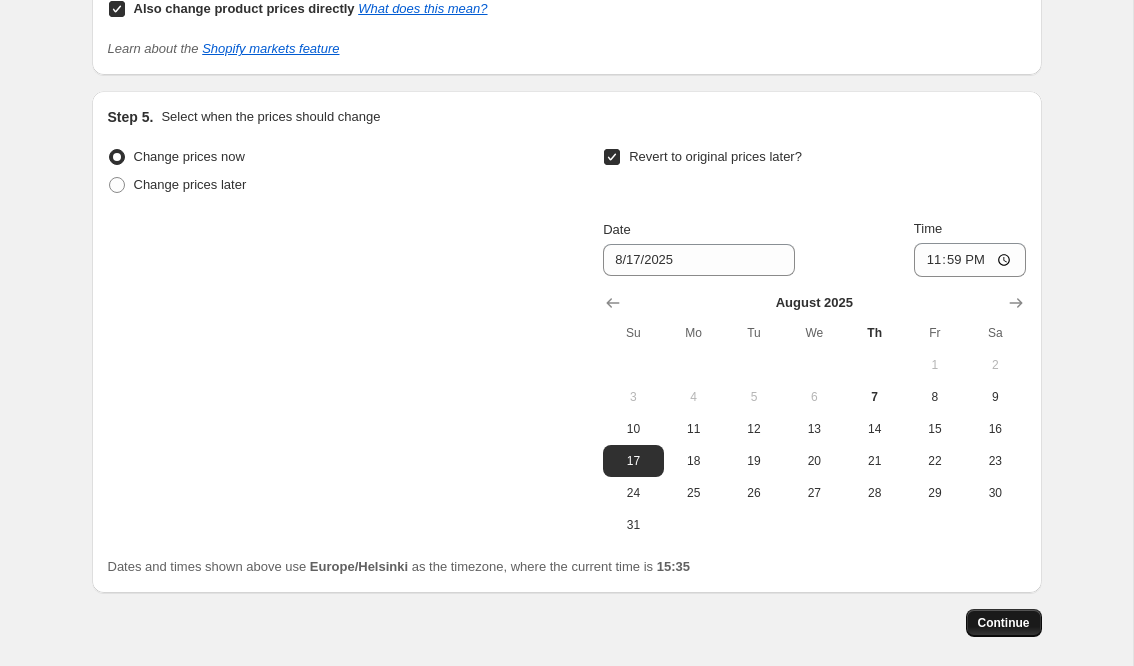click on "Continue" at bounding box center [1004, 623] 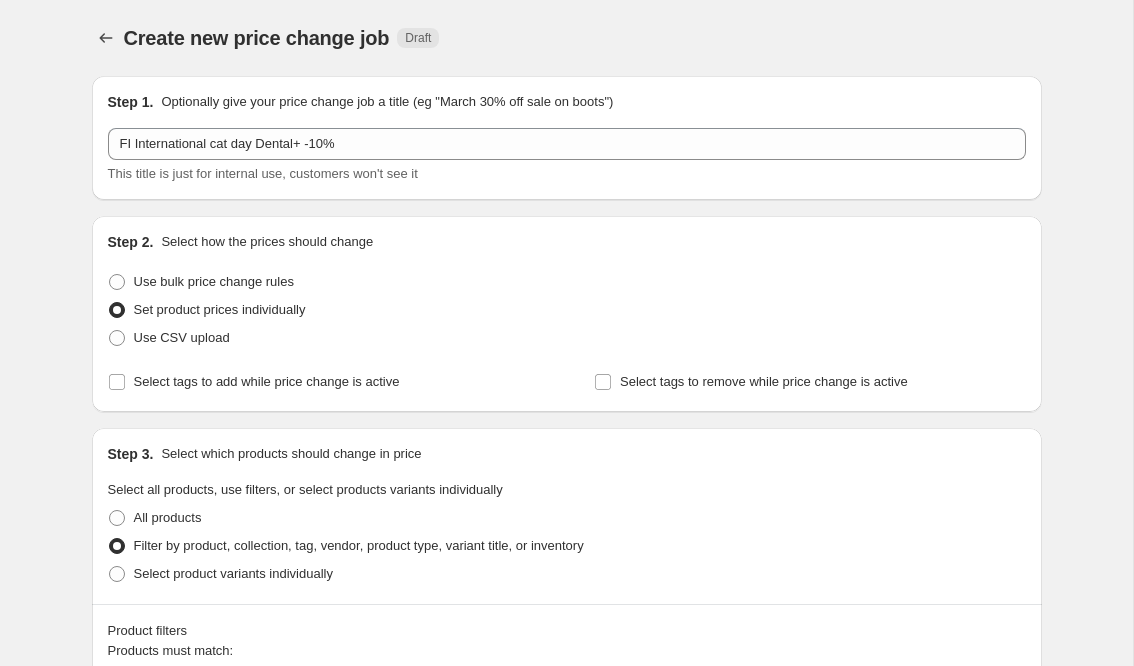 scroll, scrollTop: 1354, scrollLeft: 0, axis: vertical 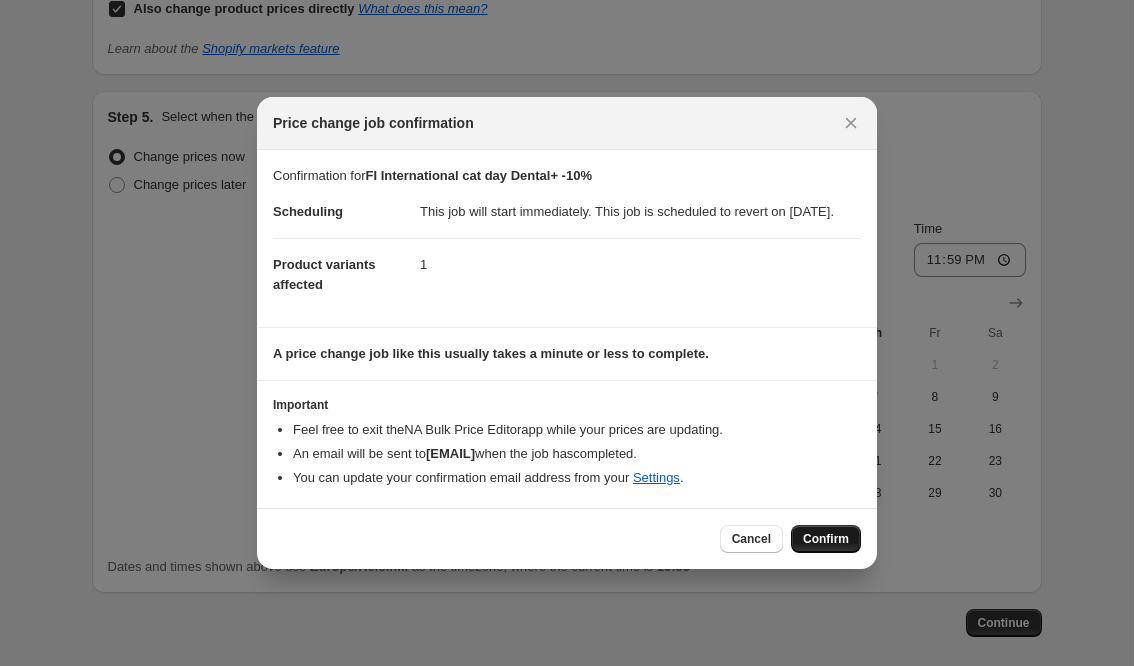 click on "Confirm" at bounding box center [826, 539] 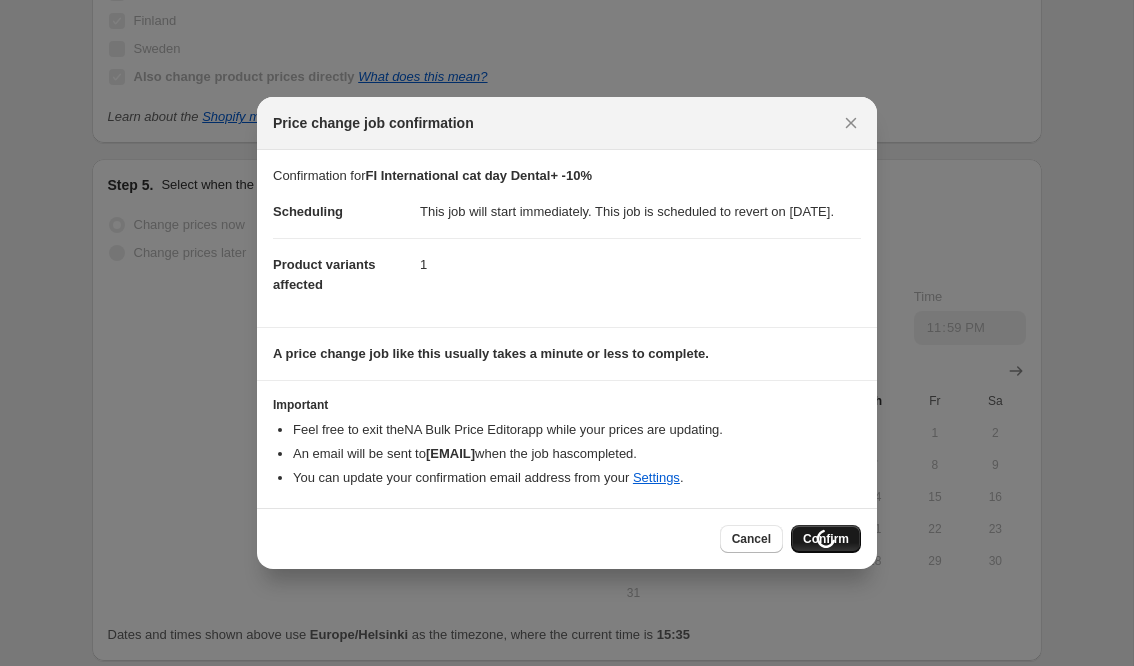 scroll, scrollTop: 1422, scrollLeft: 0, axis: vertical 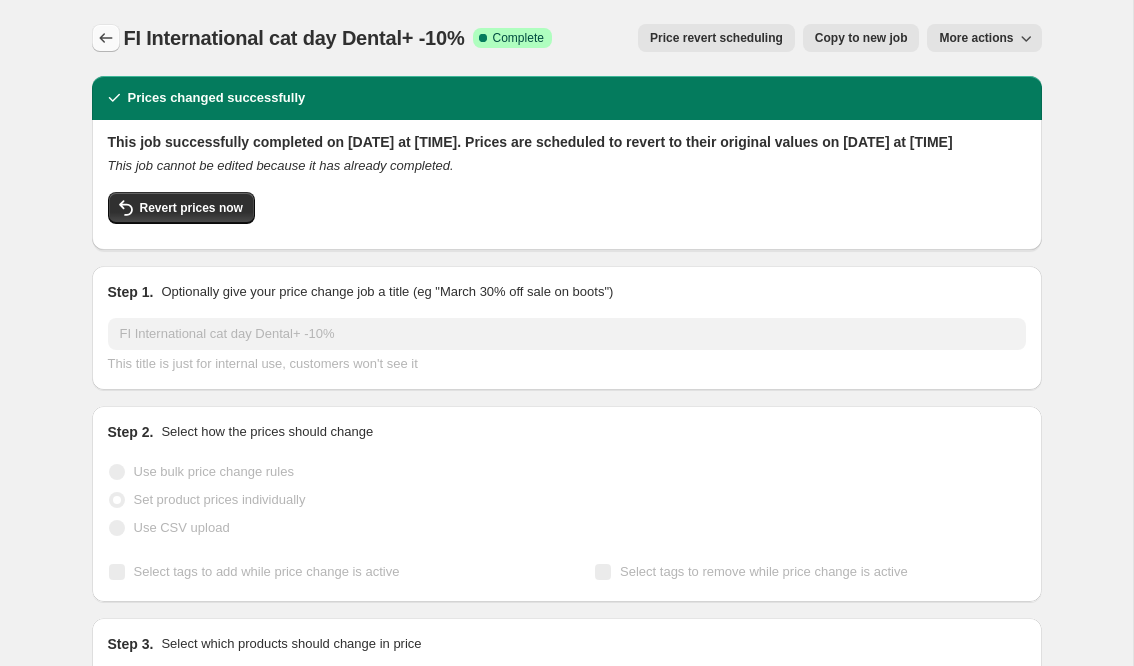 click 